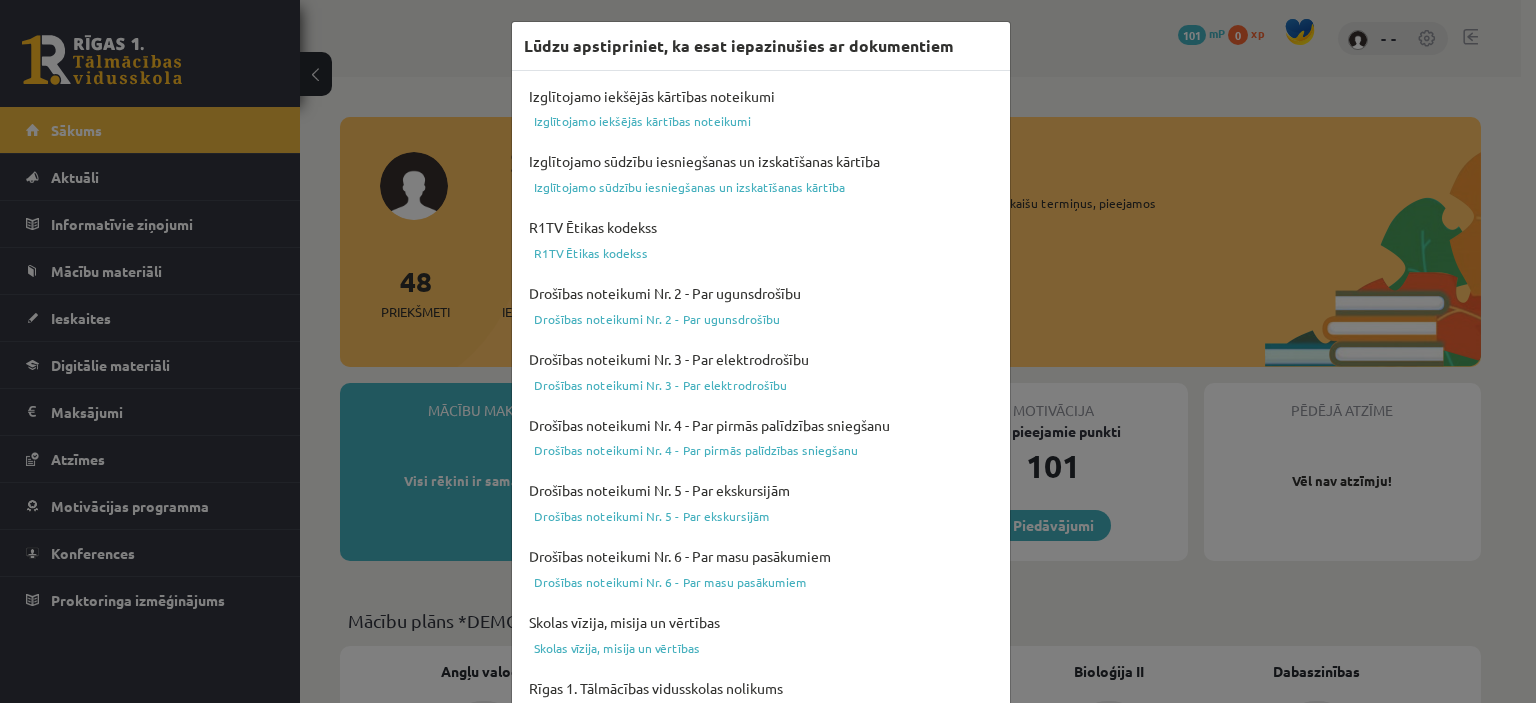 scroll, scrollTop: 0, scrollLeft: 0, axis: both 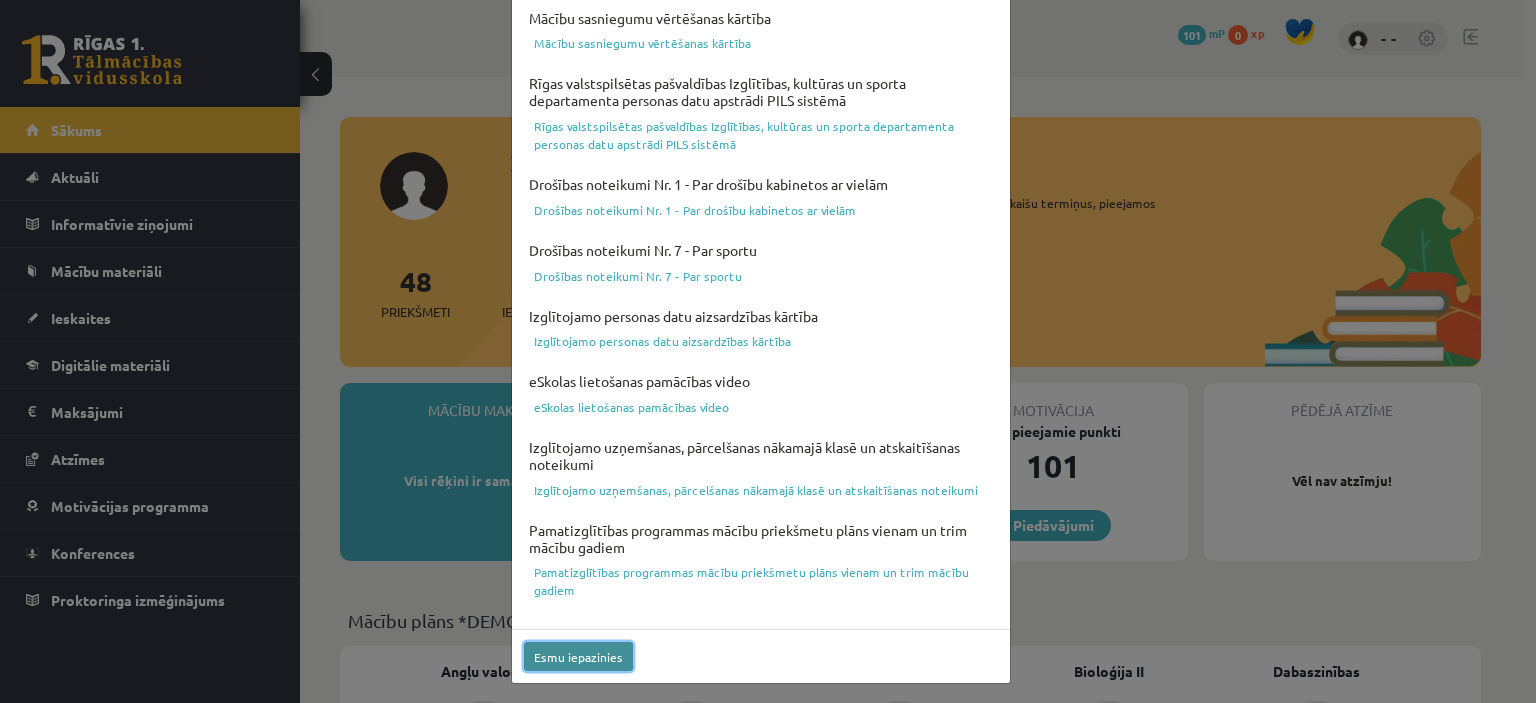 click on "Esmu iepazinies" at bounding box center [578, 656] 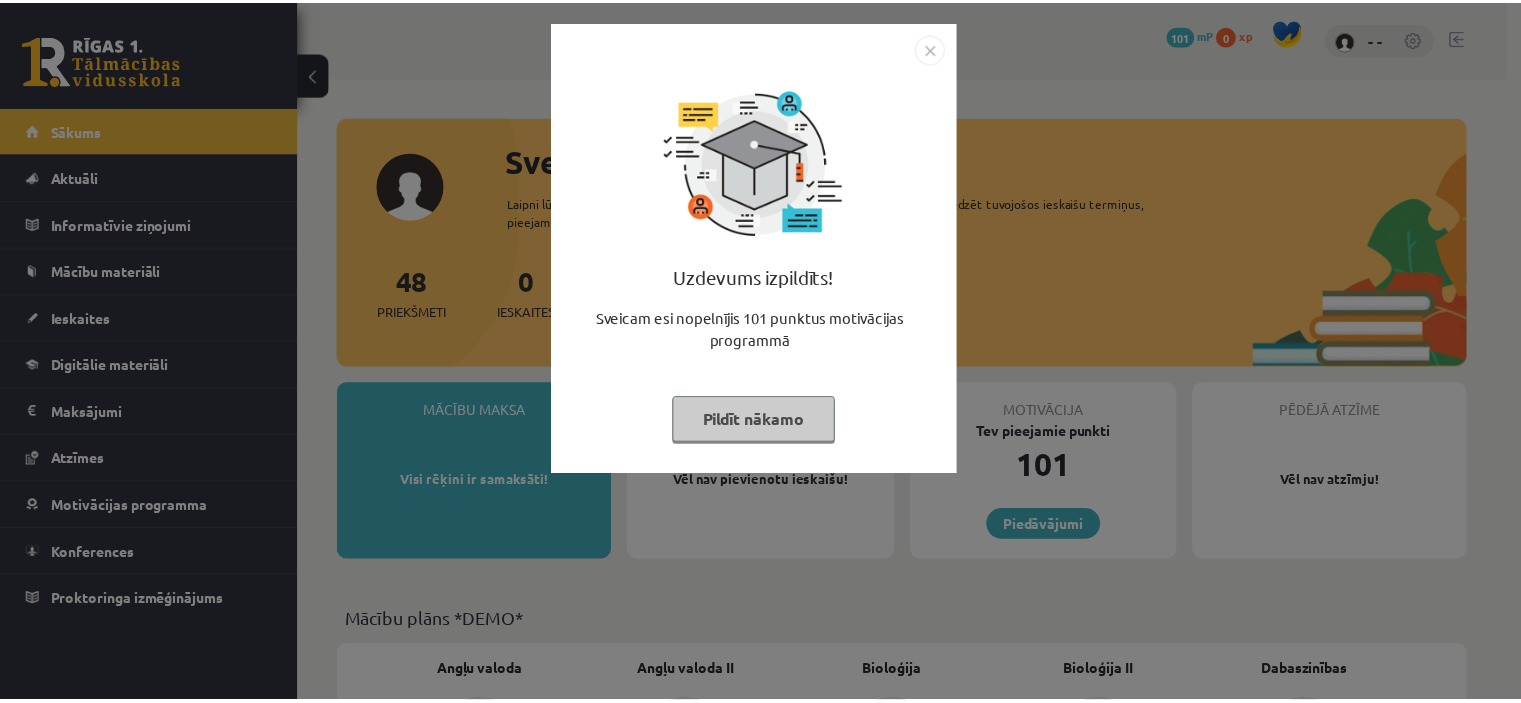 scroll, scrollTop: 0, scrollLeft: 0, axis: both 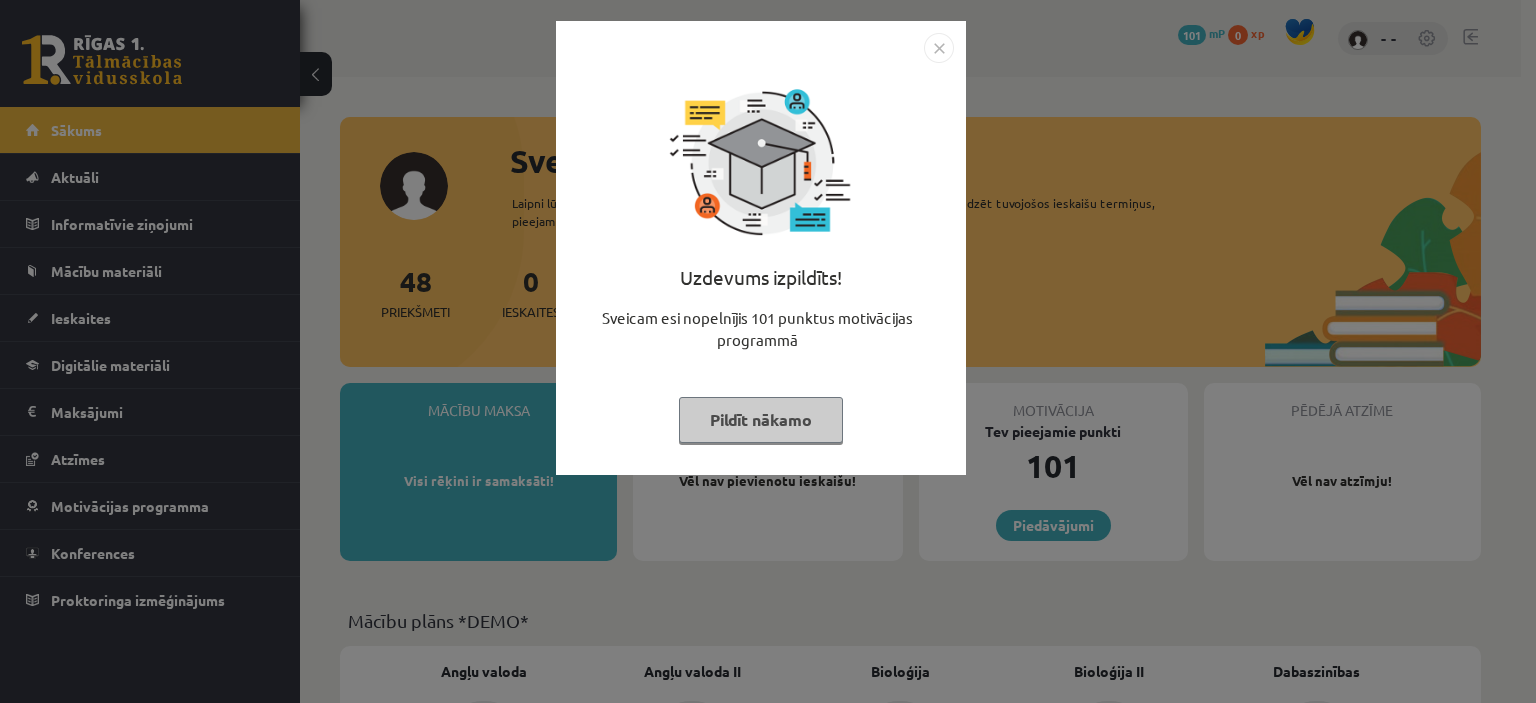 click on "Pildīt nākamo" at bounding box center (761, 420) 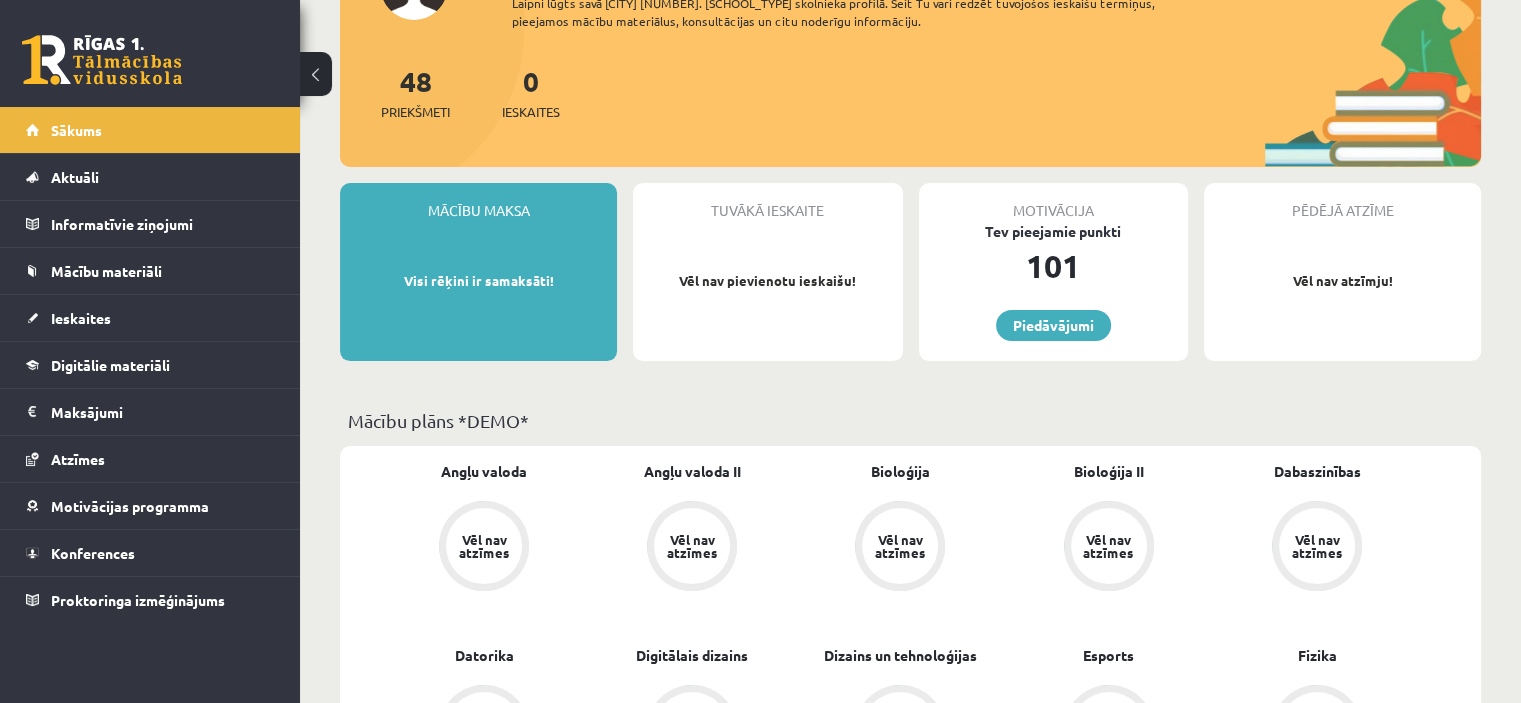 scroll, scrollTop: 300, scrollLeft: 0, axis: vertical 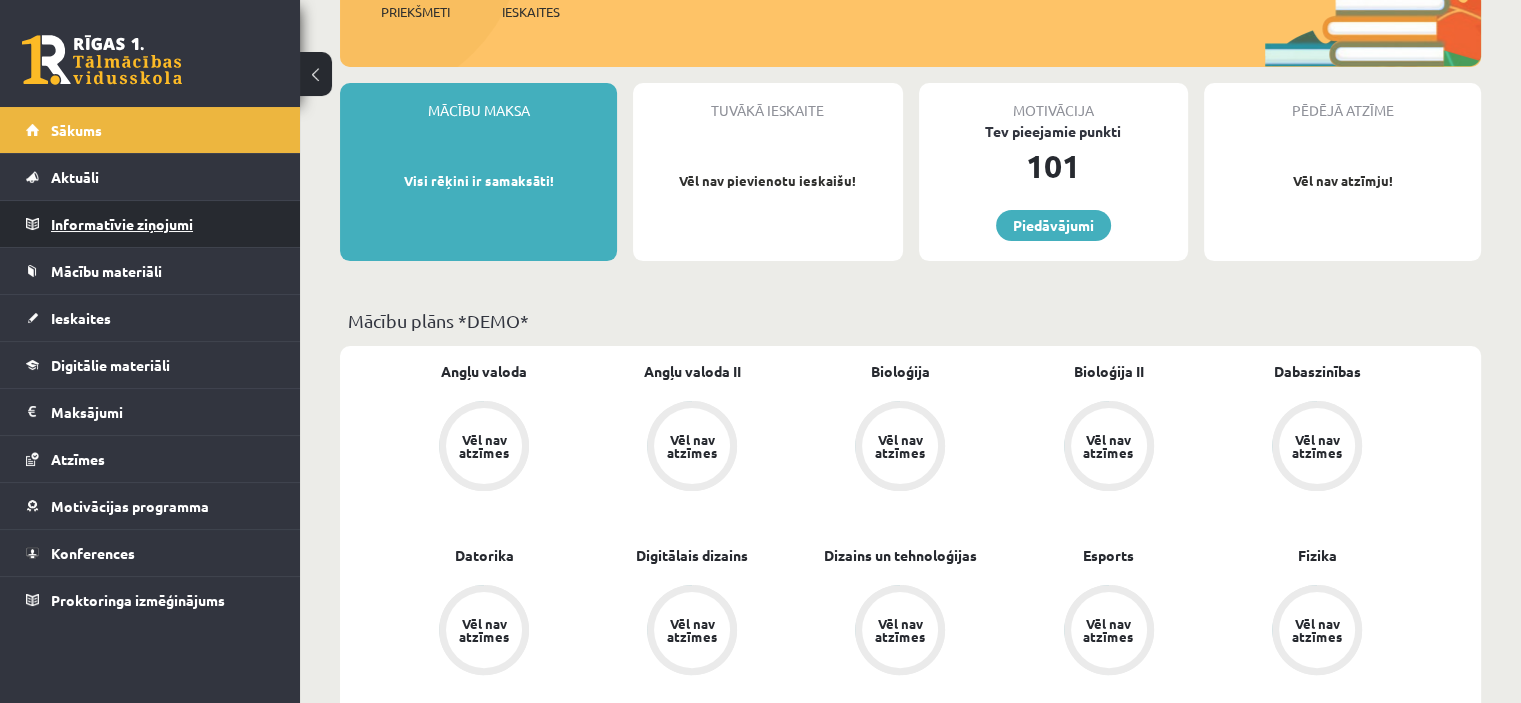 click on "Informatīvie ziņojumi
0" at bounding box center [163, 224] 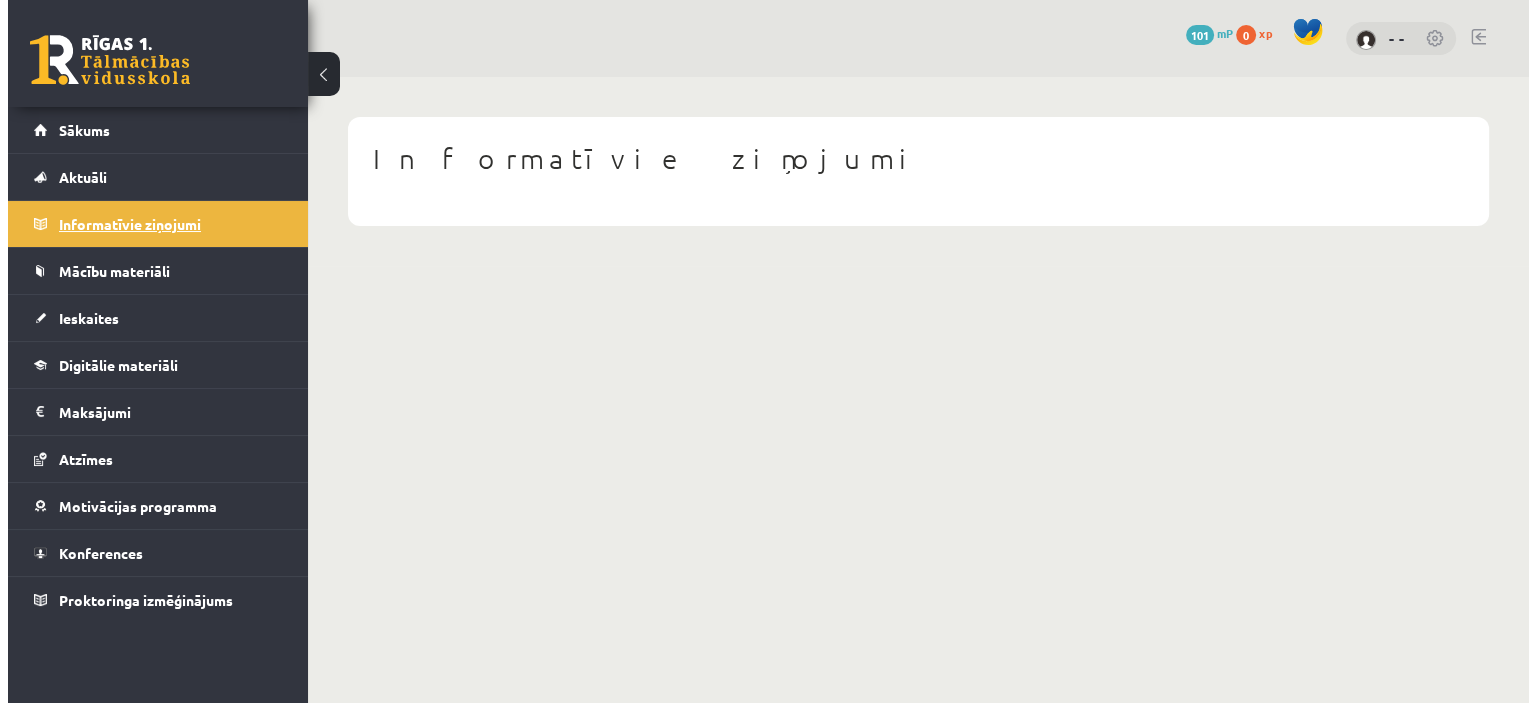 scroll, scrollTop: 0, scrollLeft: 0, axis: both 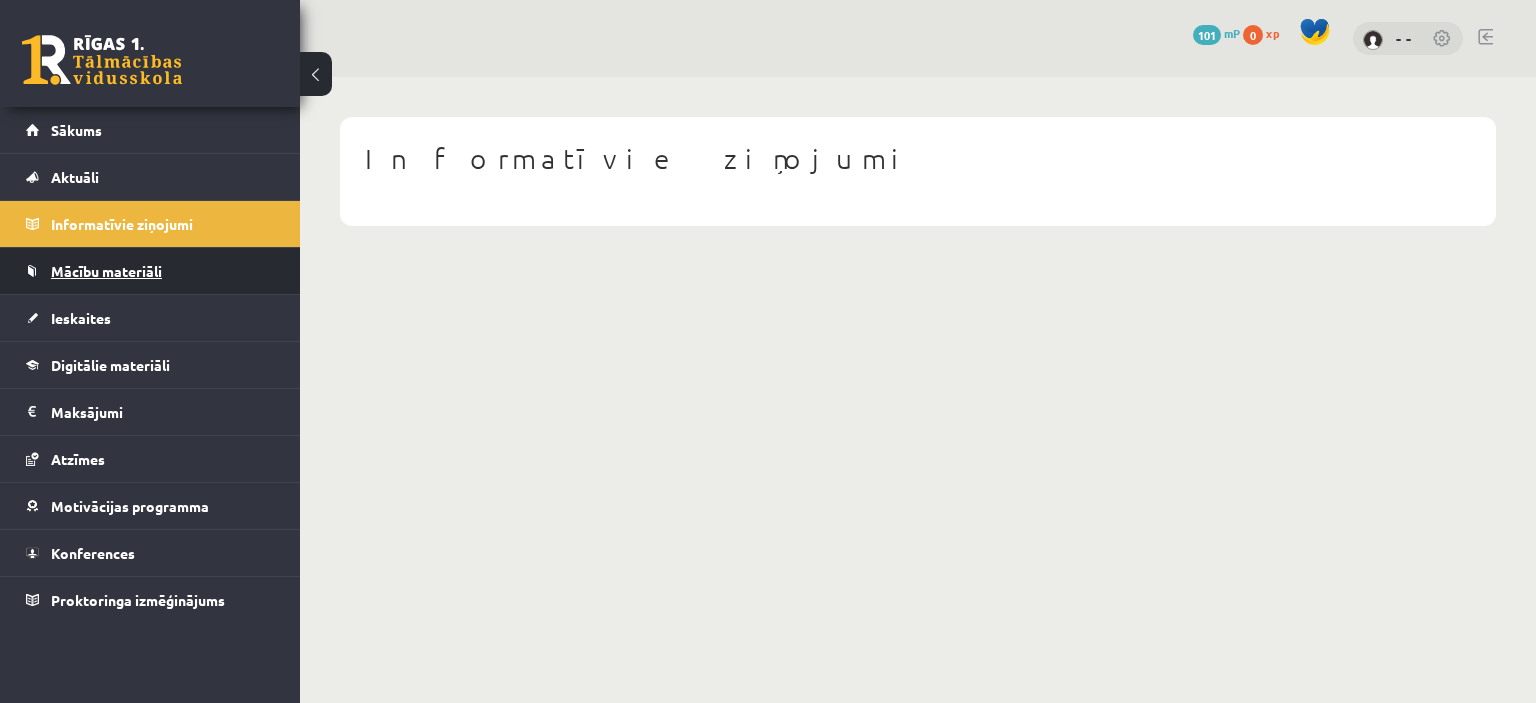 click on "Mācību materiāli" at bounding box center [150, 271] 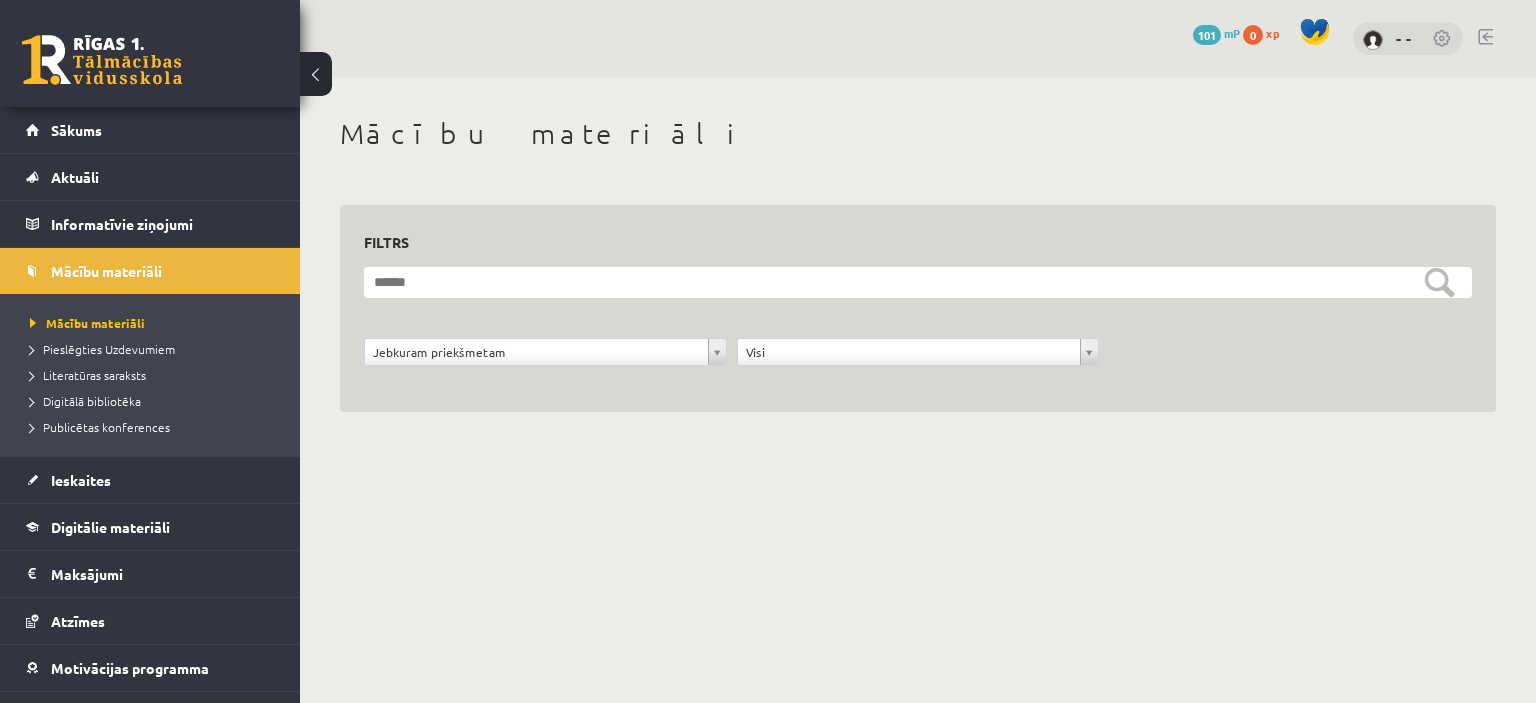 scroll, scrollTop: 0, scrollLeft: 0, axis: both 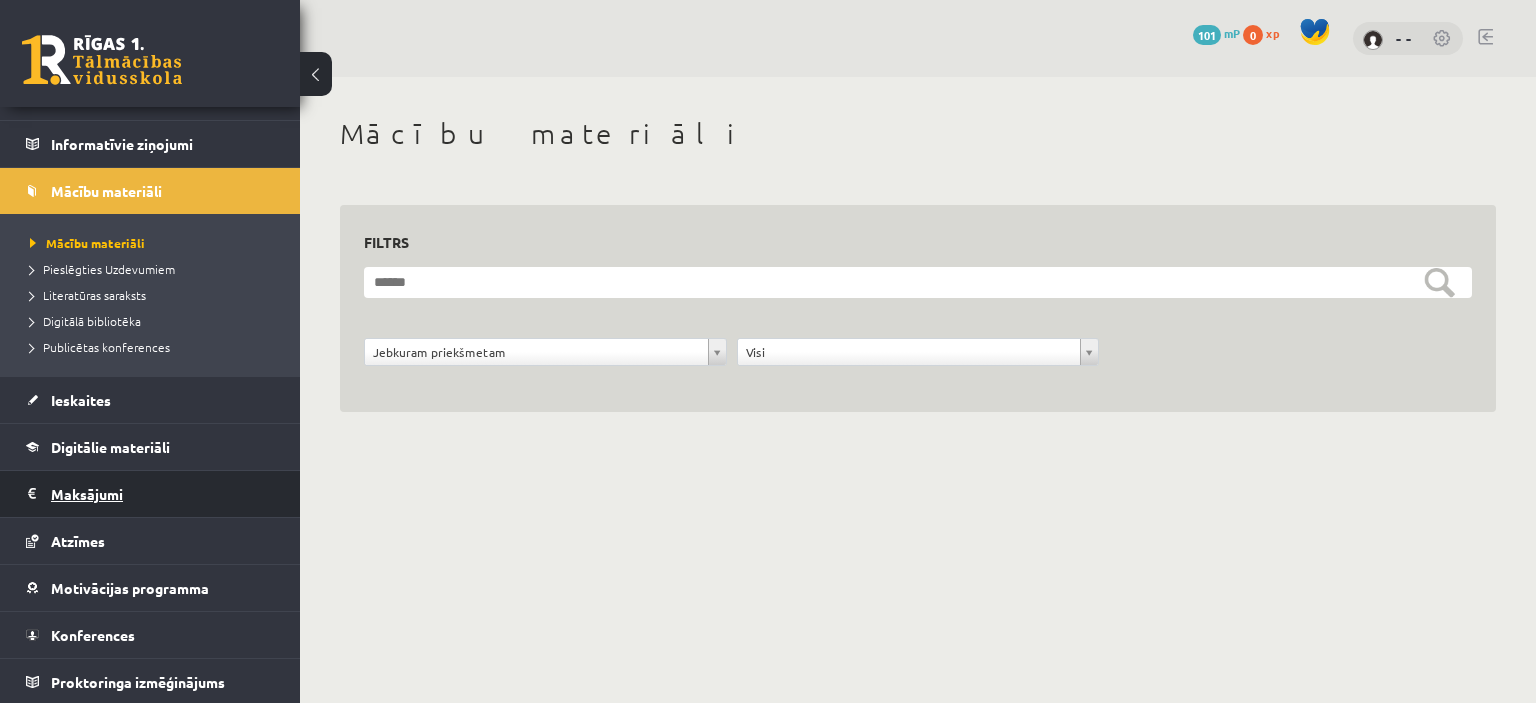 click on "Maksājumi
0" at bounding box center (163, 494) 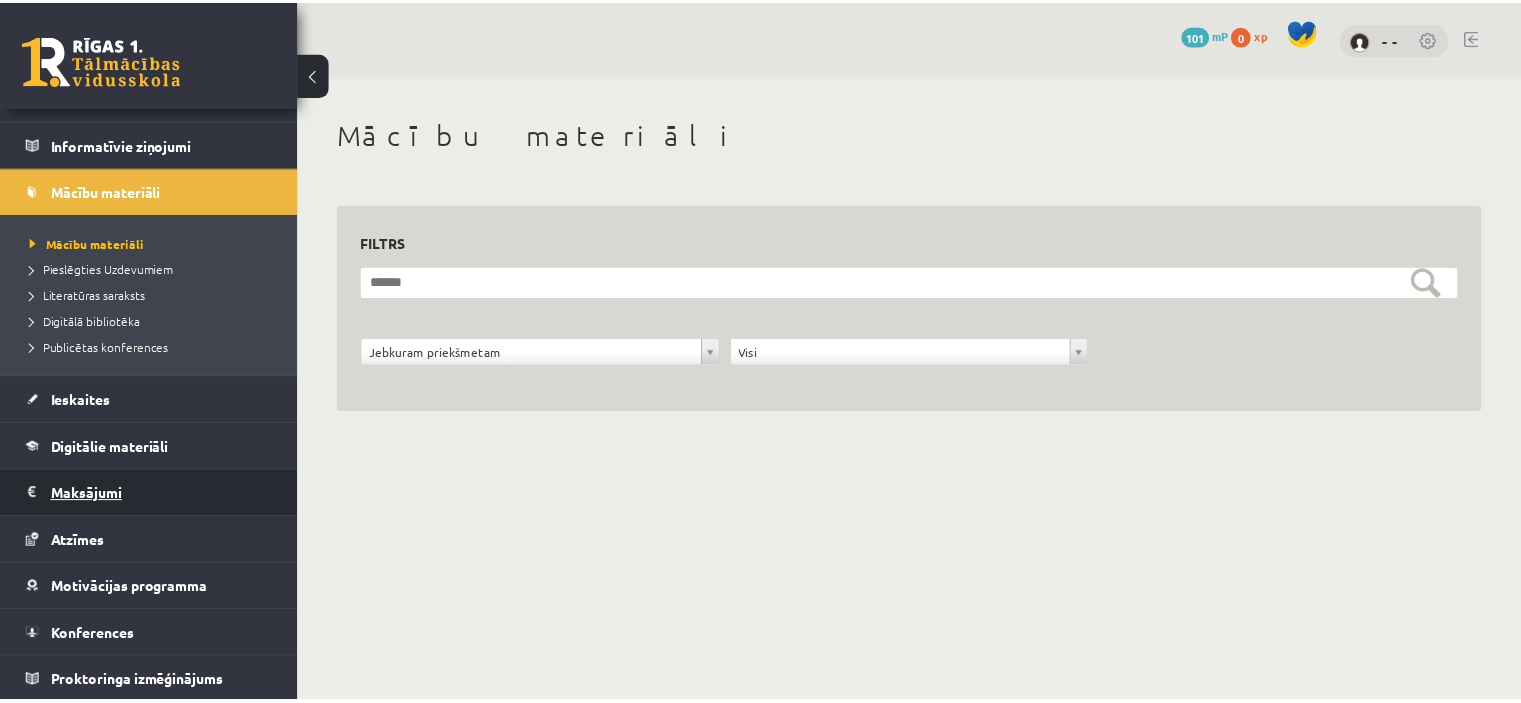 scroll, scrollTop: 0, scrollLeft: 0, axis: both 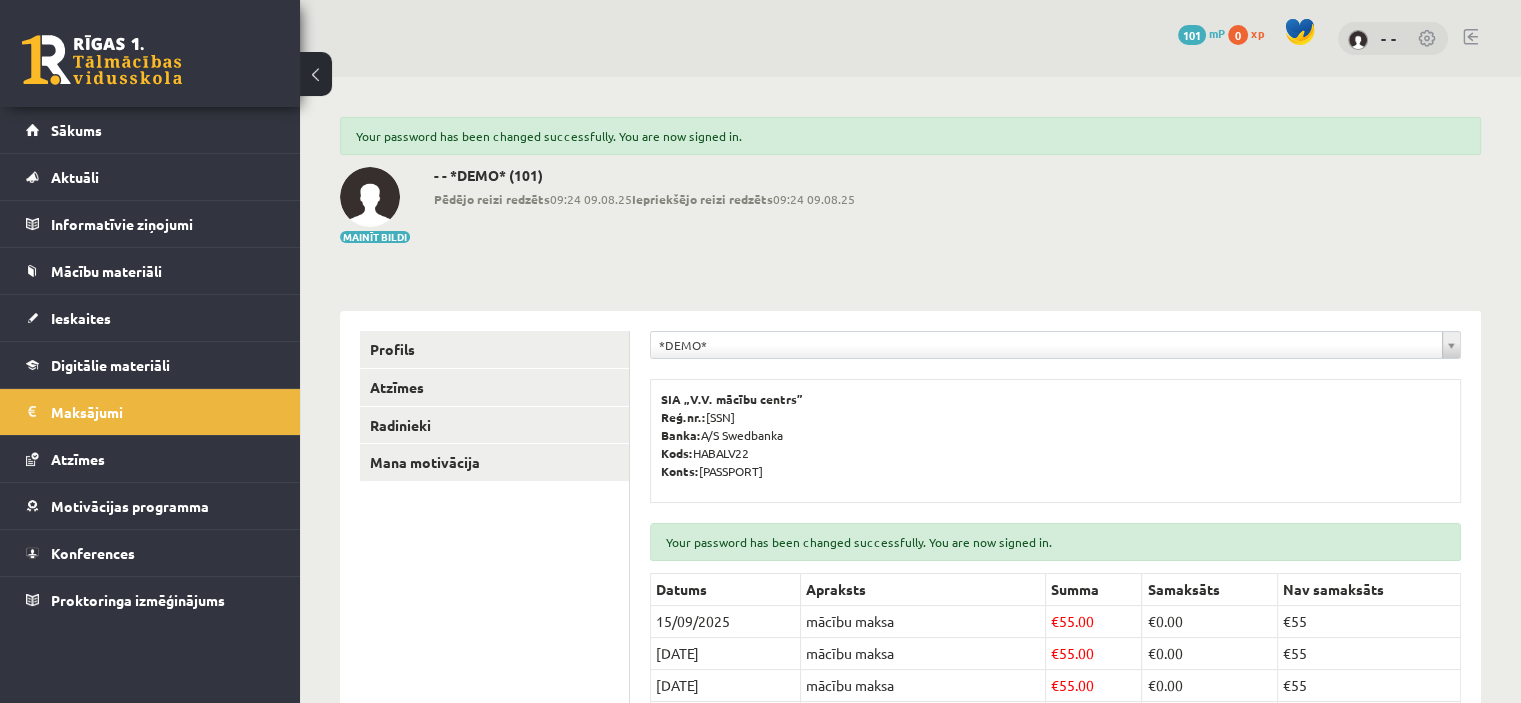 click at bounding box center (370, 197) 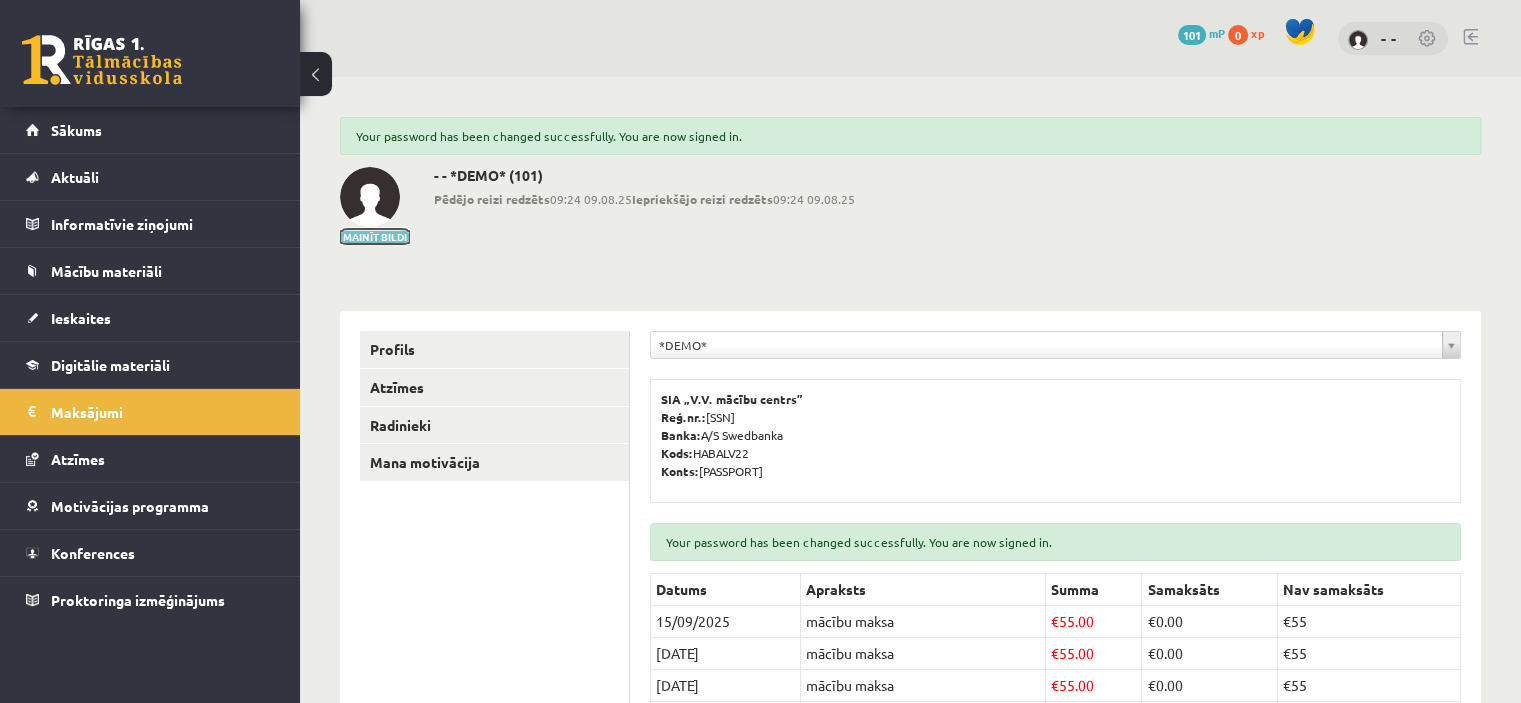 click on "Mainīt bildi" at bounding box center [375, 237] 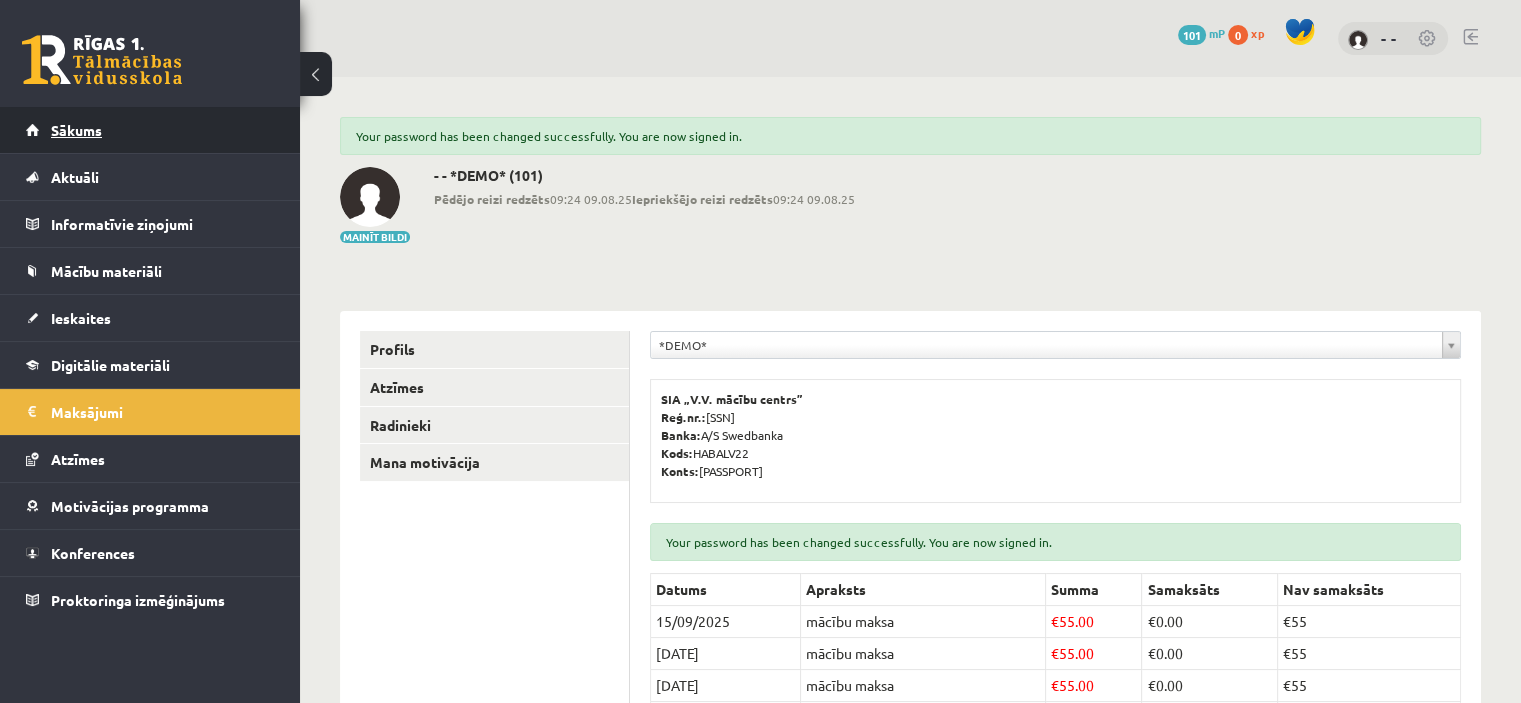 click on "Sākums" at bounding box center (150, 130) 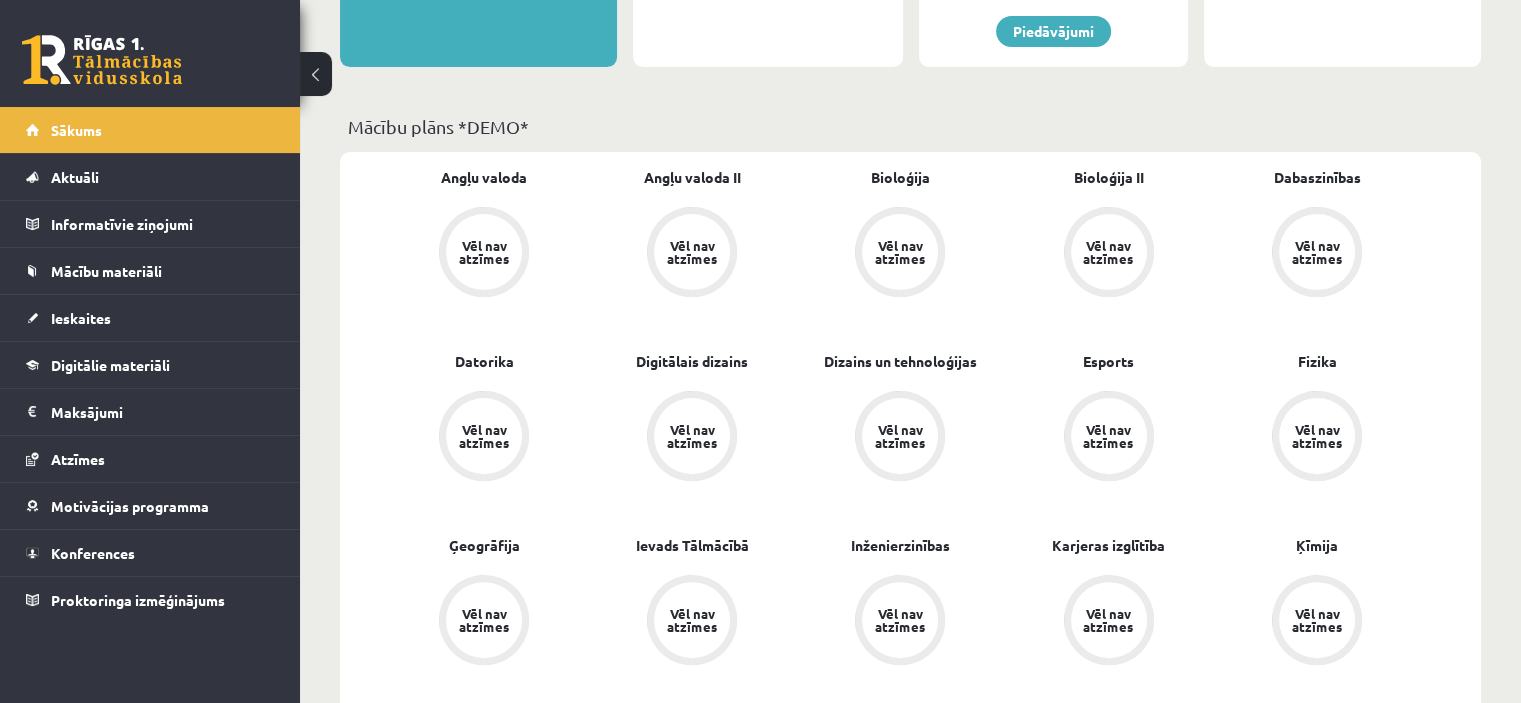 scroll, scrollTop: 491, scrollLeft: 0, axis: vertical 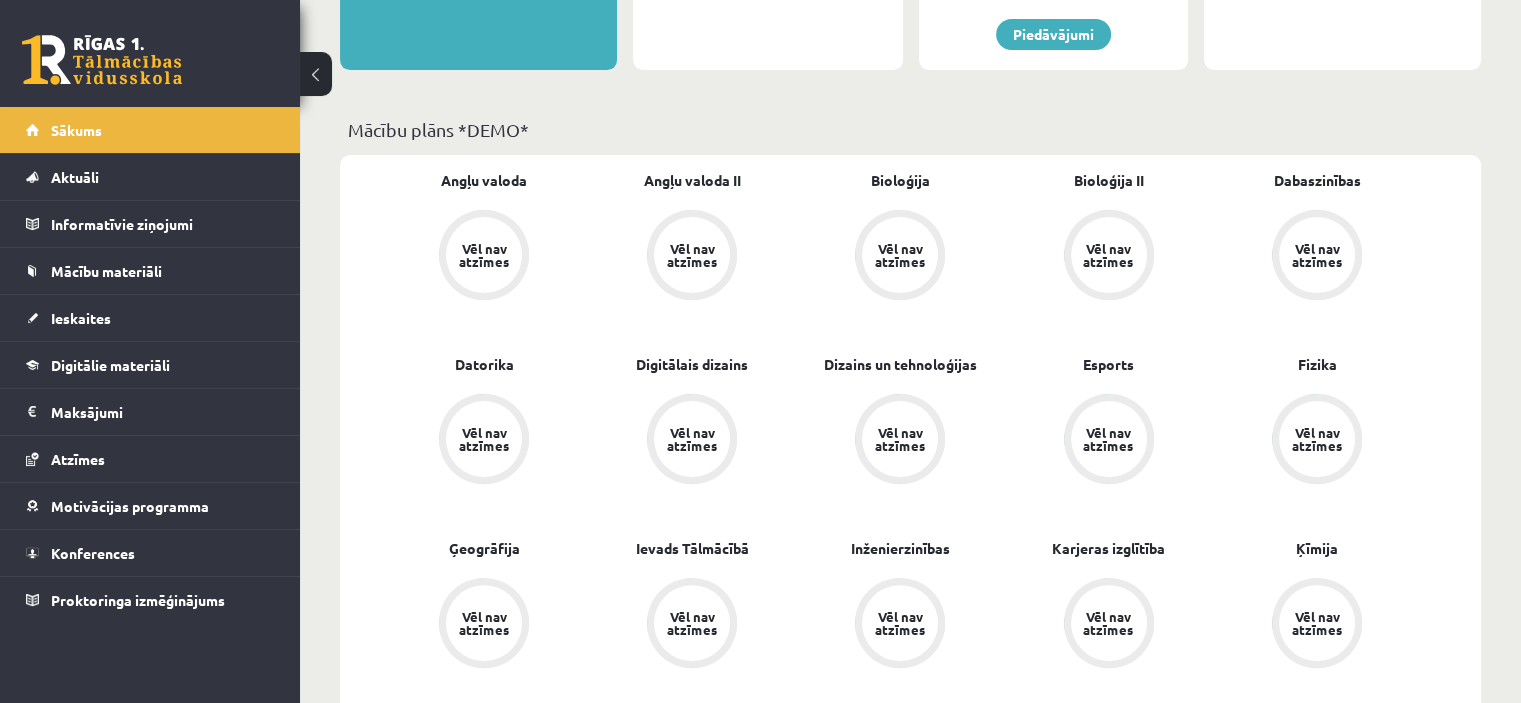 click on "Vēl nav atzīmes" at bounding box center [484, 439] 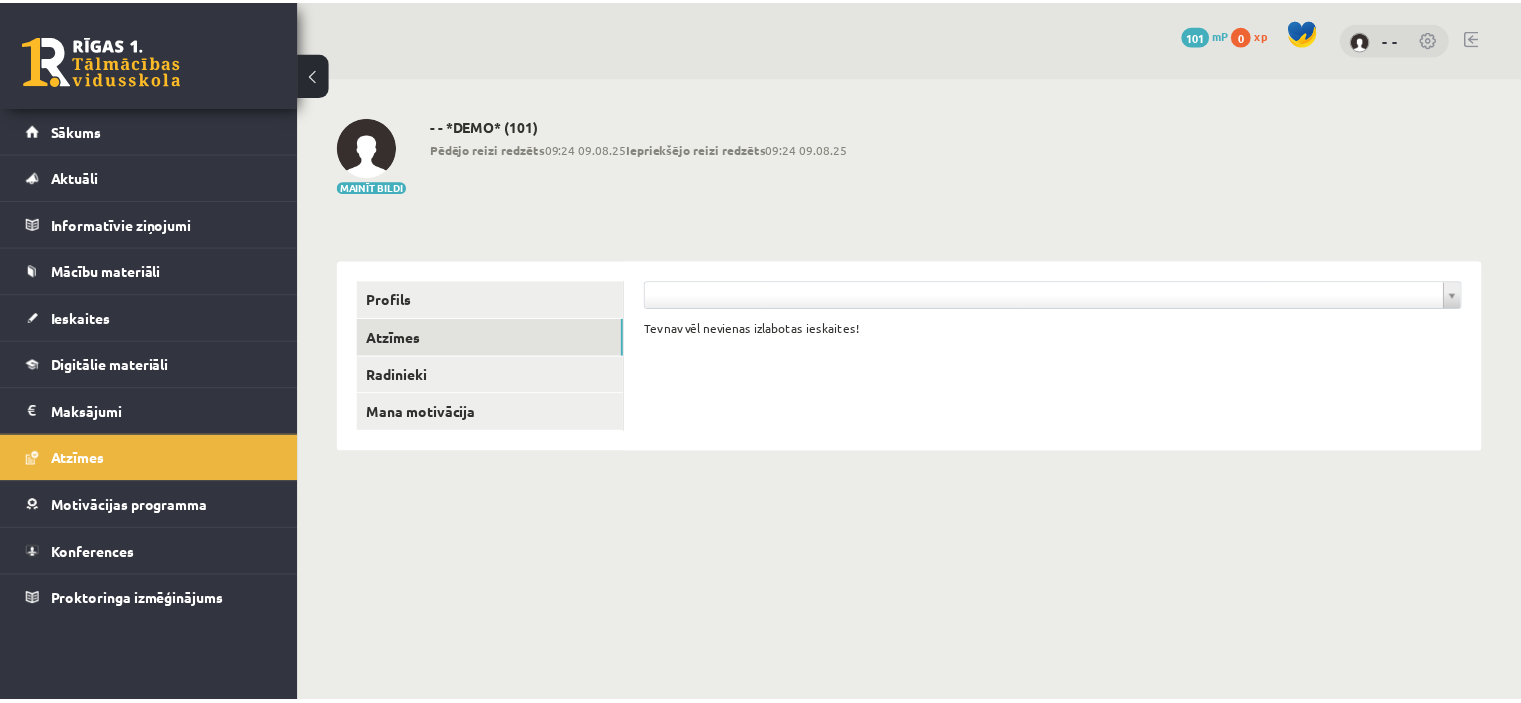 scroll, scrollTop: 0, scrollLeft: 0, axis: both 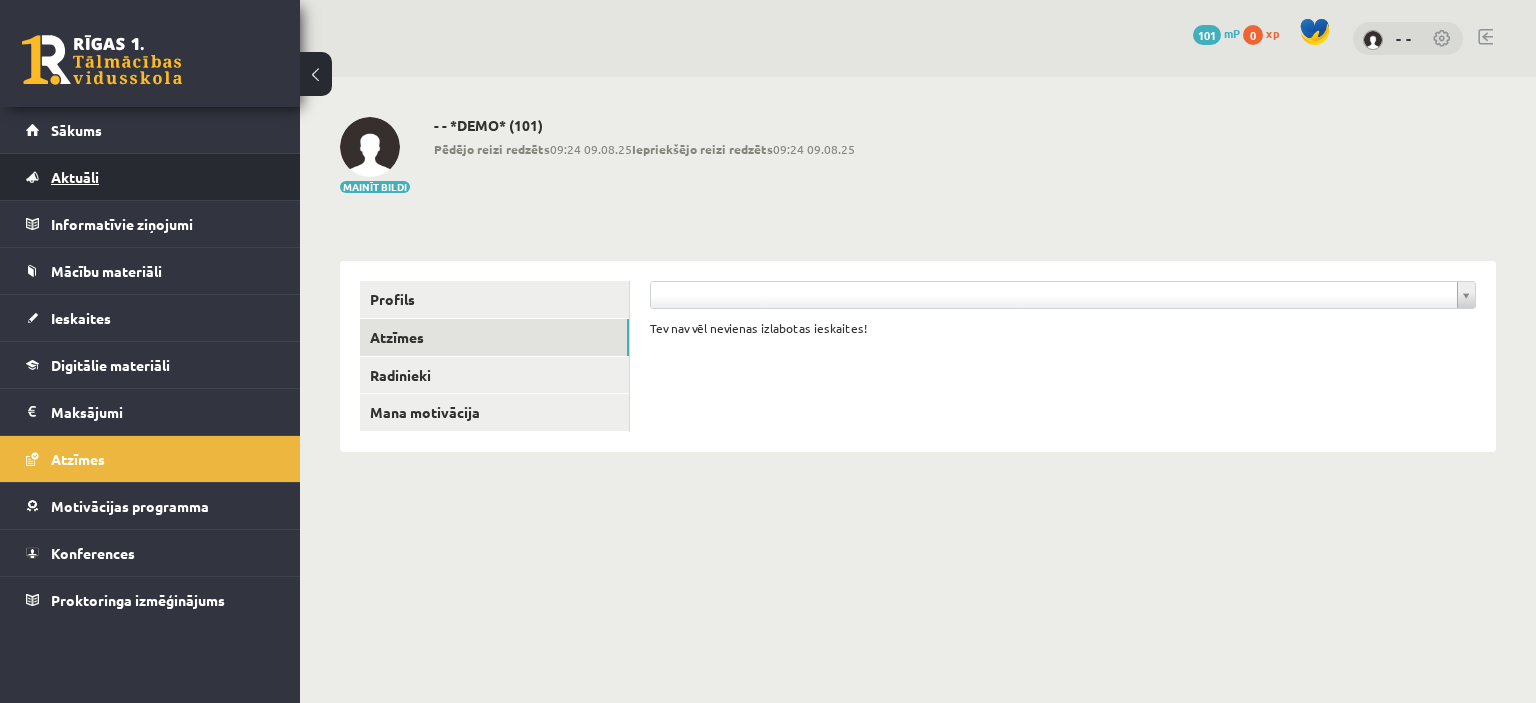 click on "Aktuāli" at bounding box center (150, 177) 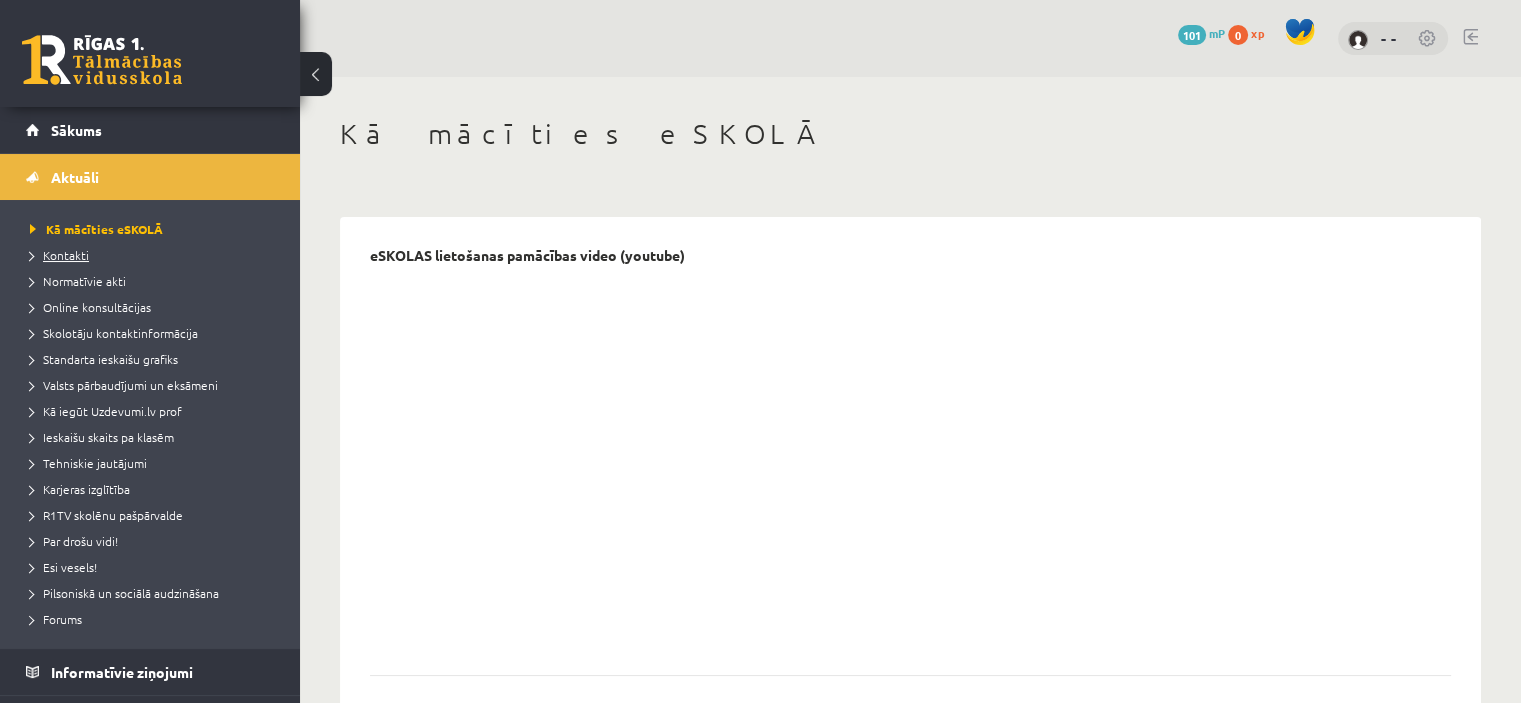 click on "Kontakti" at bounding box center [59, 255] 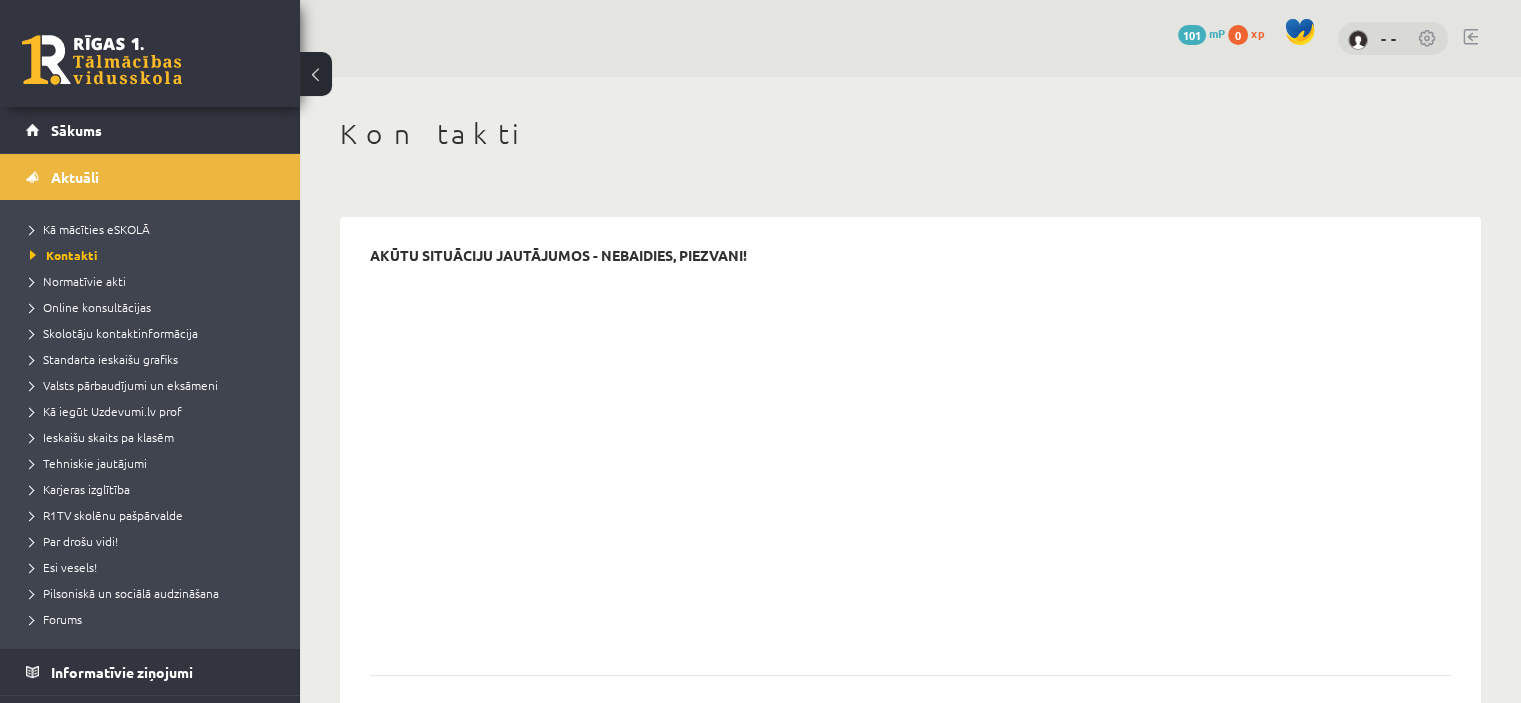 click at bounding box center [102, 60] 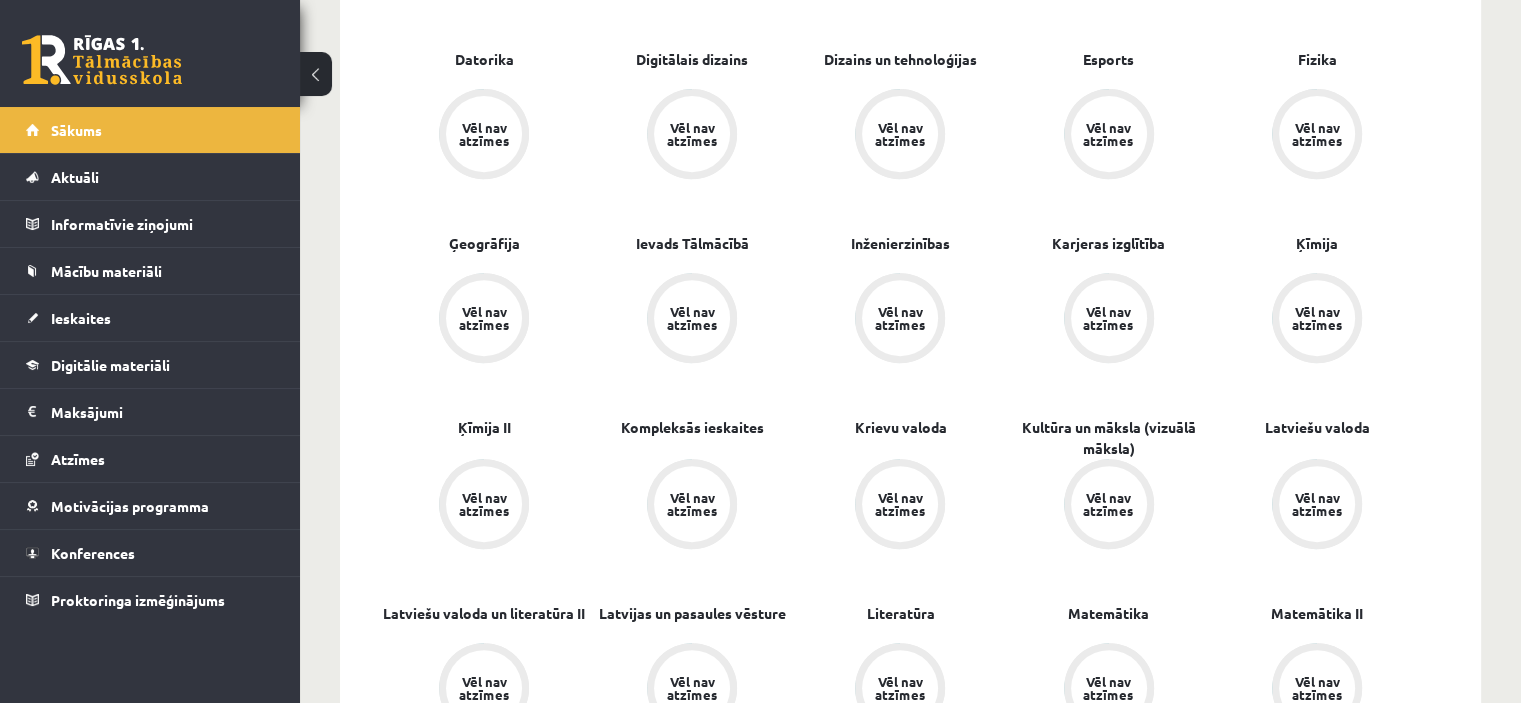 scroll, scrollTop: 800, scrollLeft: 0, axis: vertical 